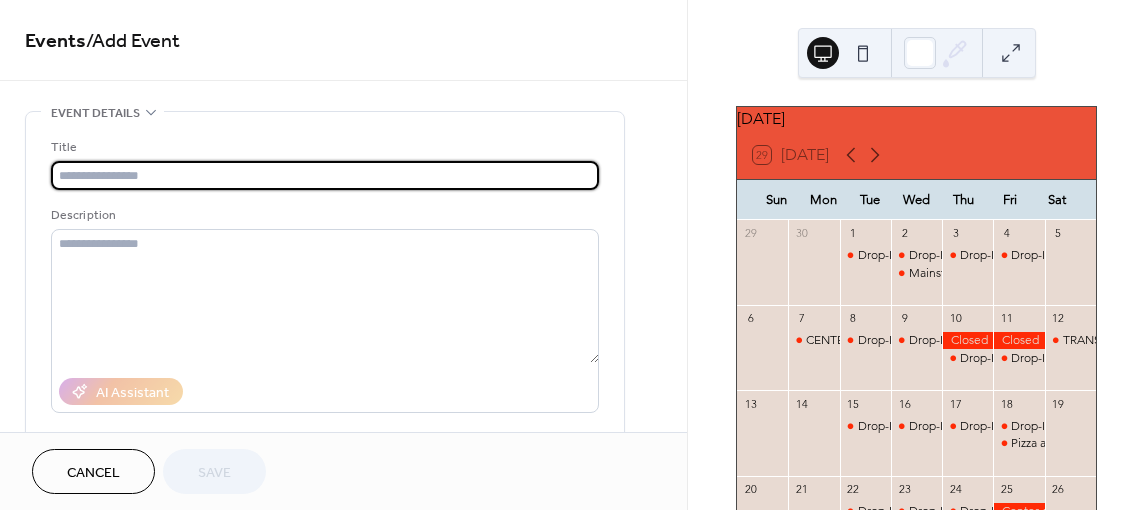 scroll, scrollTop: 0, scrollLeft: 0, axis: both 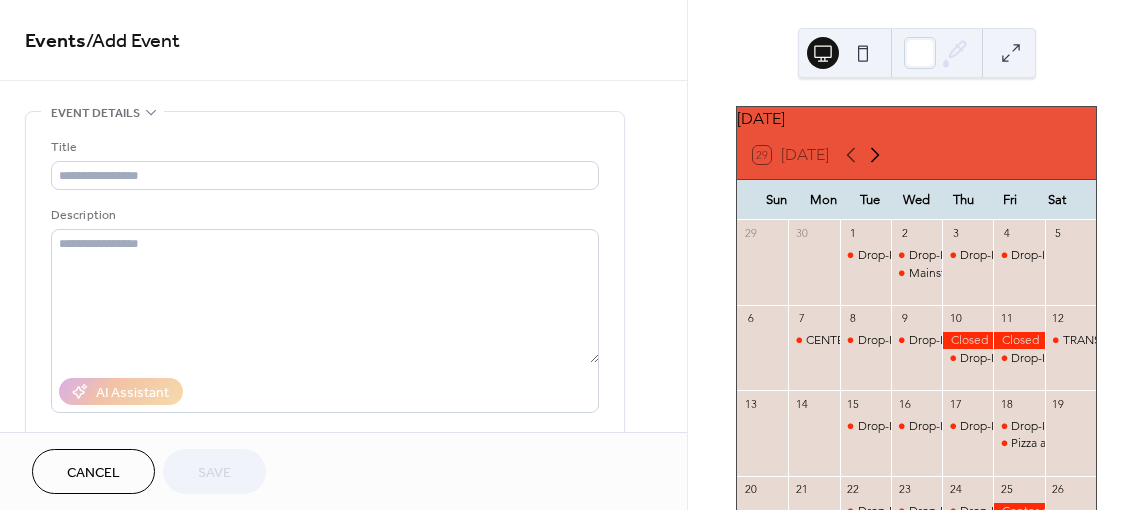 click 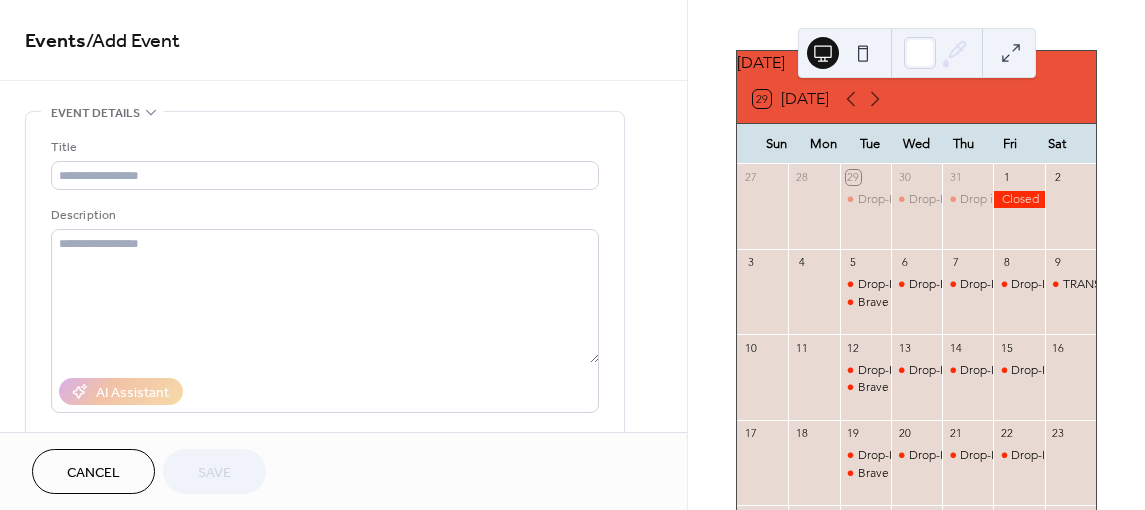 scroll, scrollTop: 100, scrollLeft: 0, axis: vertical 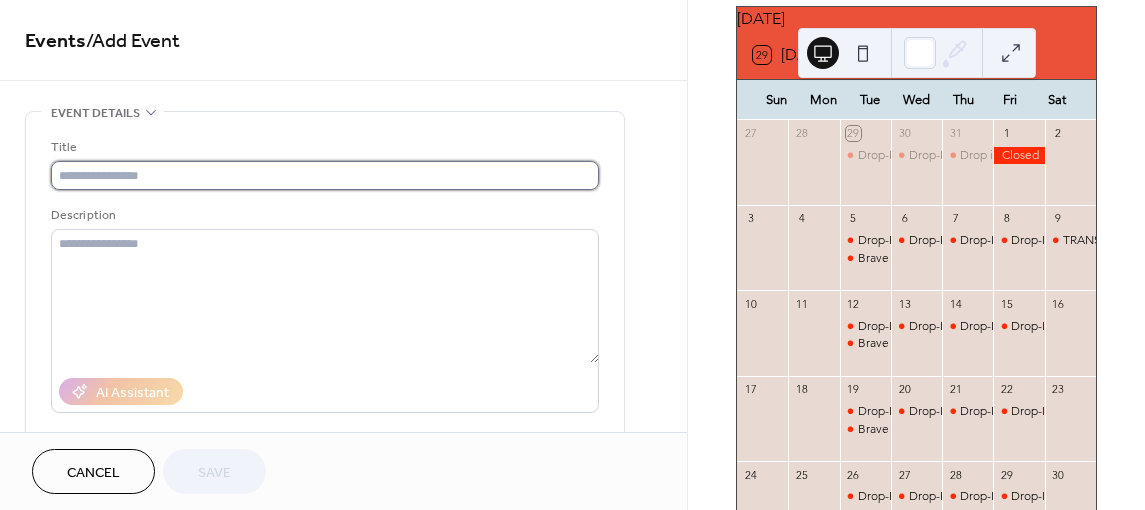 click at bounding box center (325, 175) 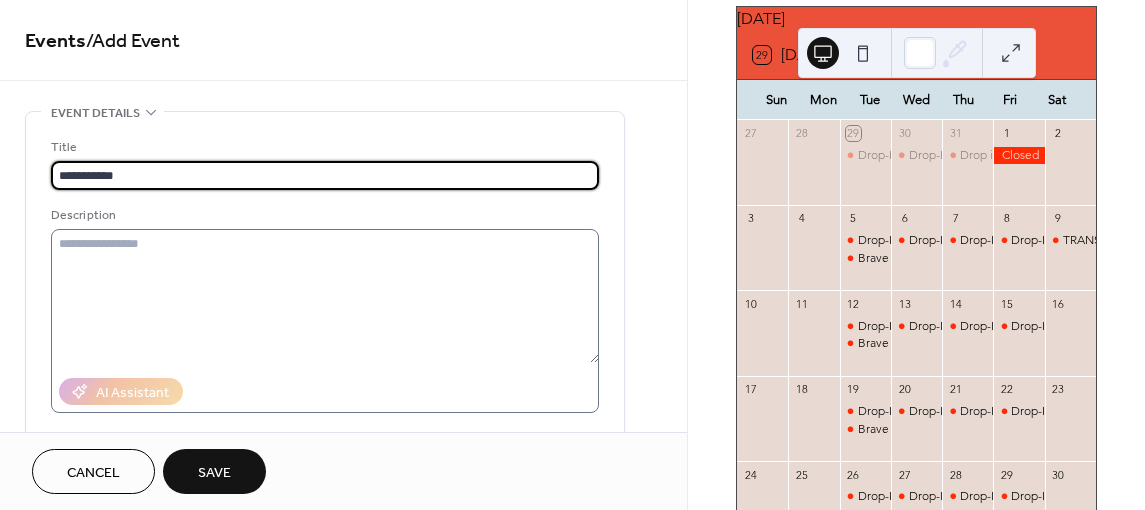 type on "**********" 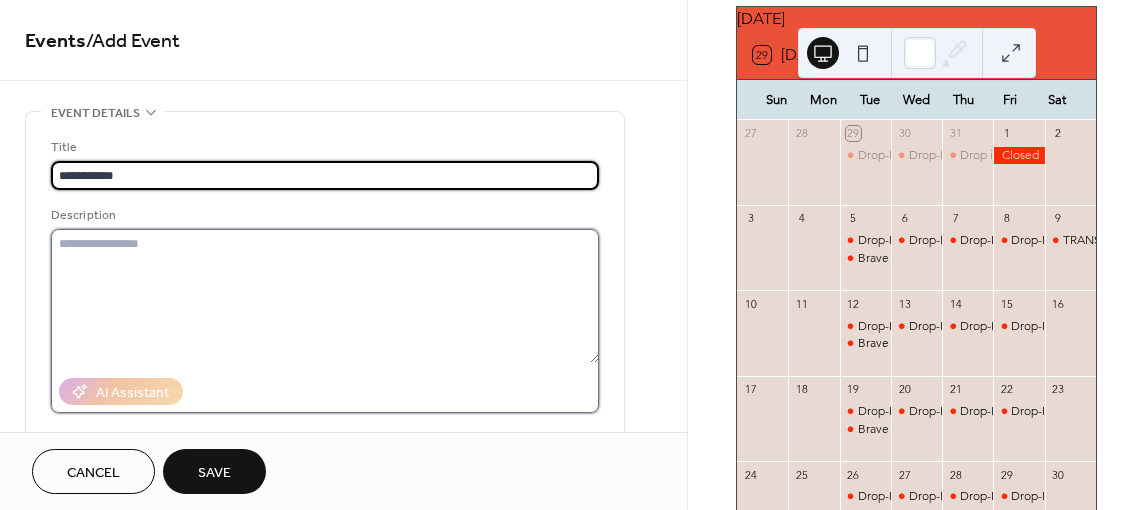 click at bounding box center [325, 296] 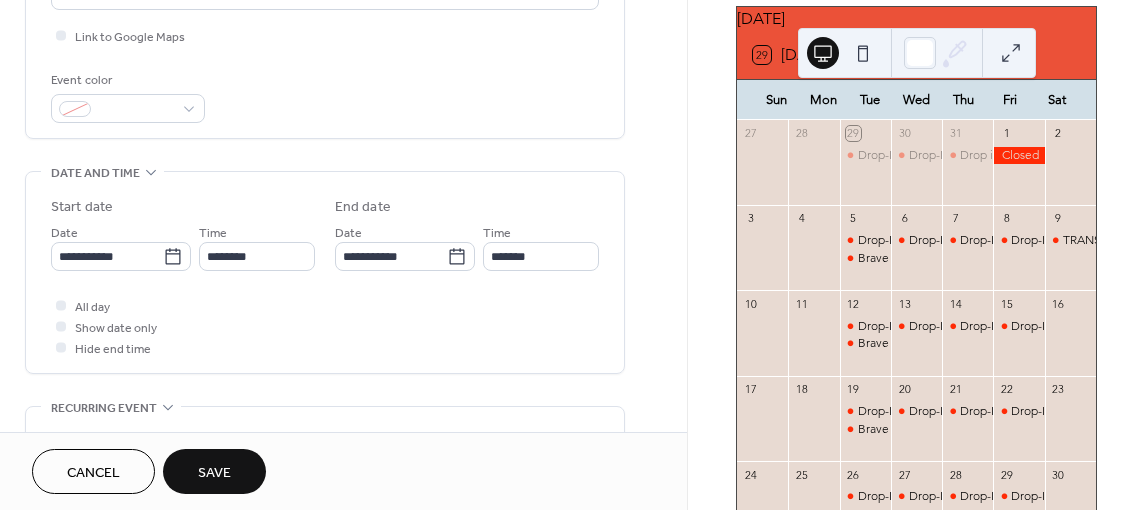 scroll, scrollTop: 500, scrollLeft: 0, axis: vertical 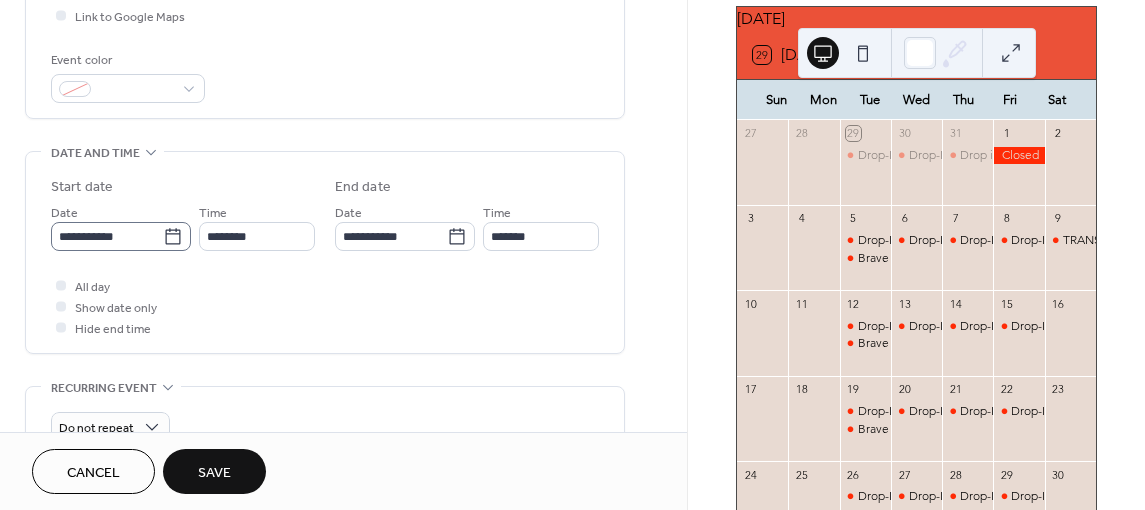type on "**********" 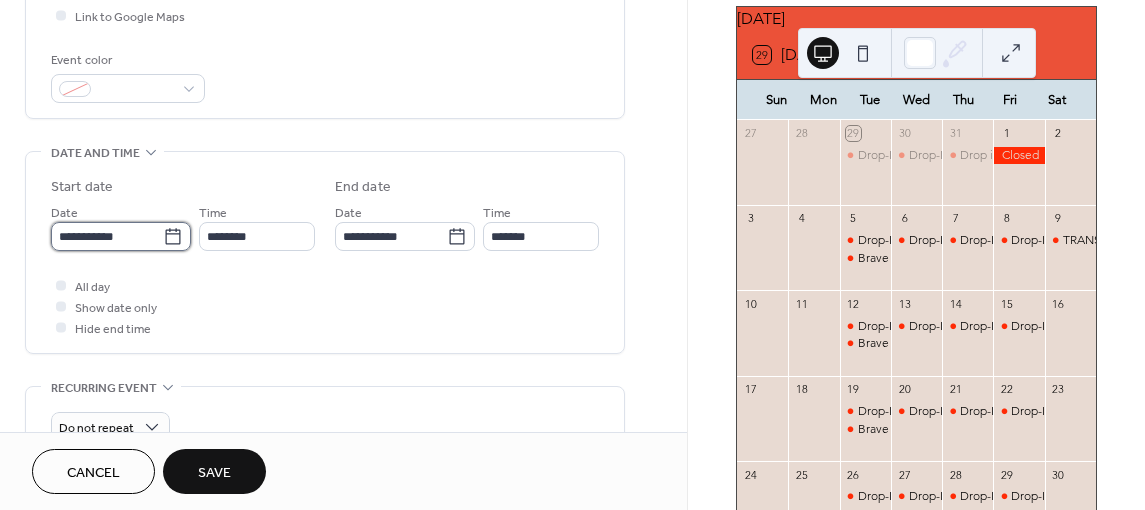click on "**********" at bounding box center [107, 236] 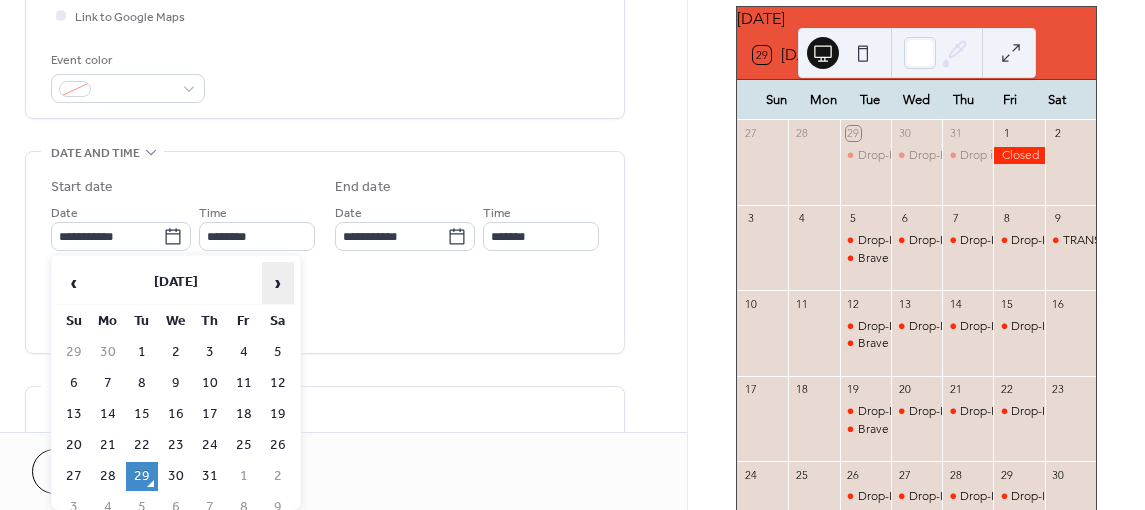 click on "›" at bounding box center (278, 283) 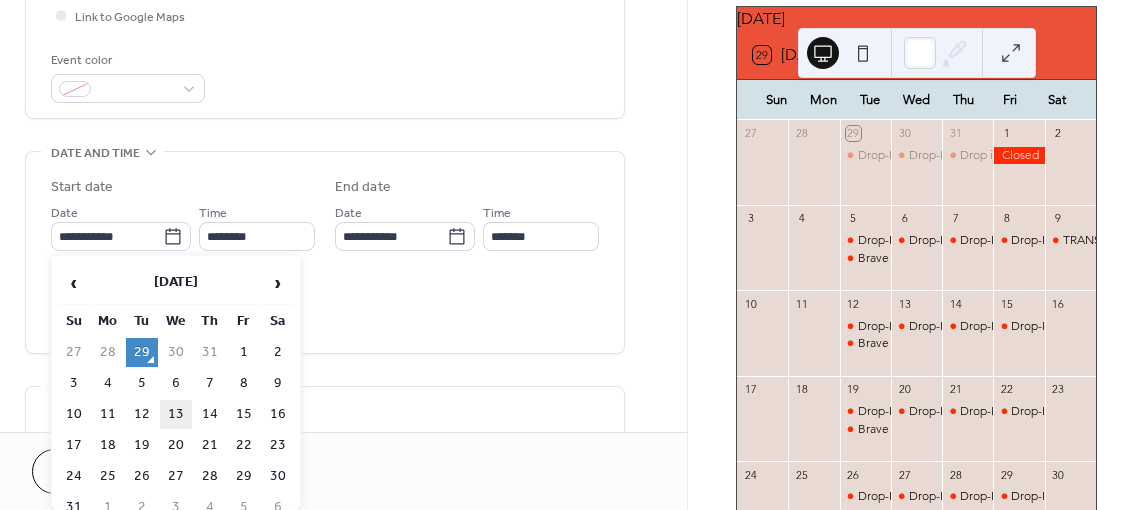 click on "13" at bounding box center [176, 414] 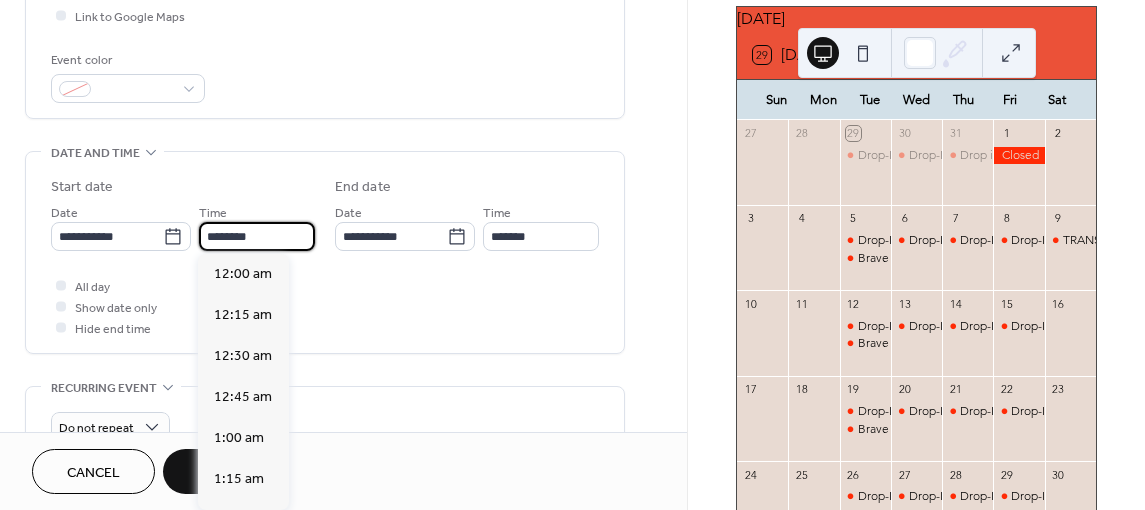 click on "********" at bounding box center (257, 236) 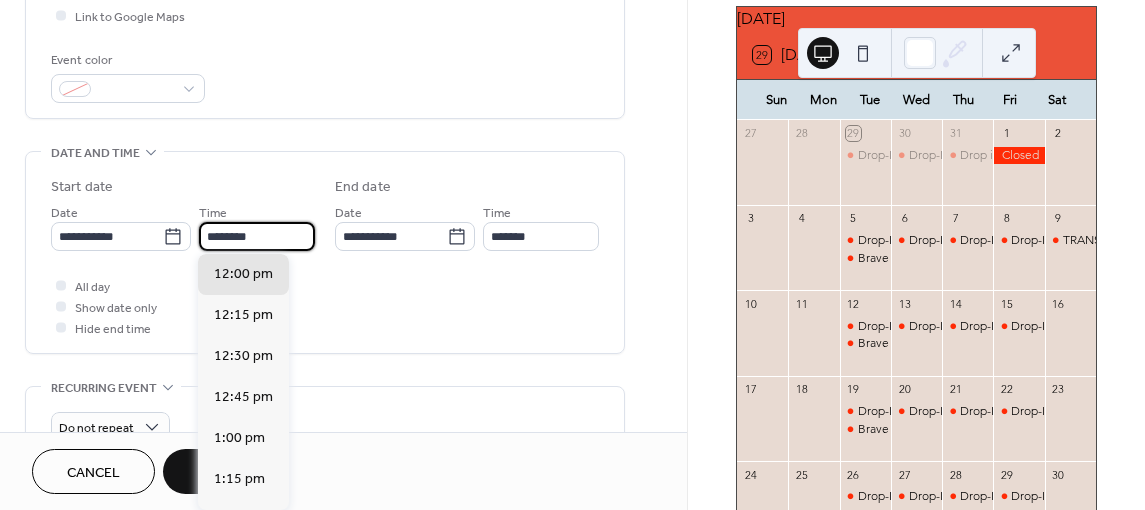 click on "********" at bounding box center [257, 236] 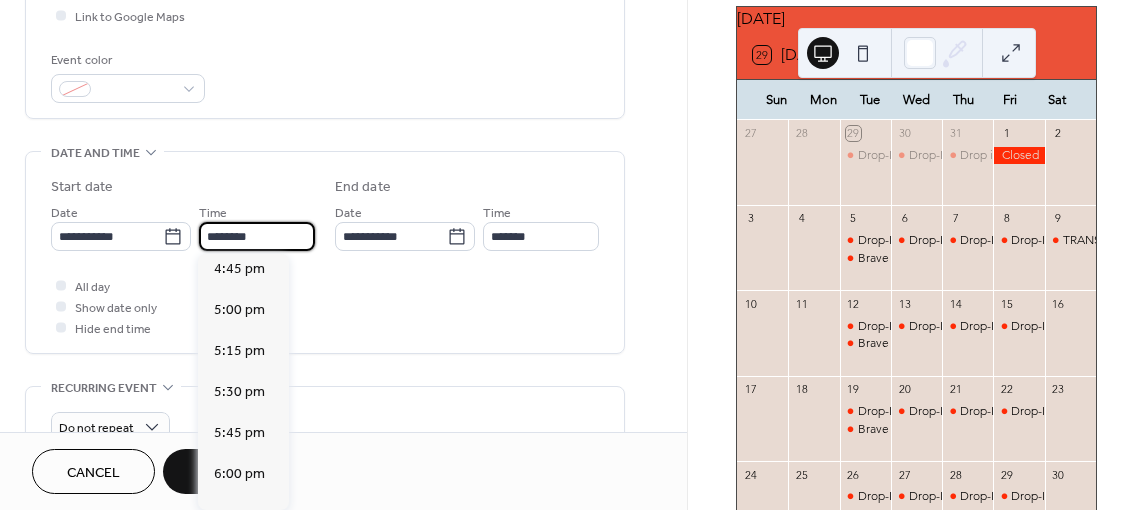 scroll, scrollTop: 2868, scrollLeft: 0, axis: vertical 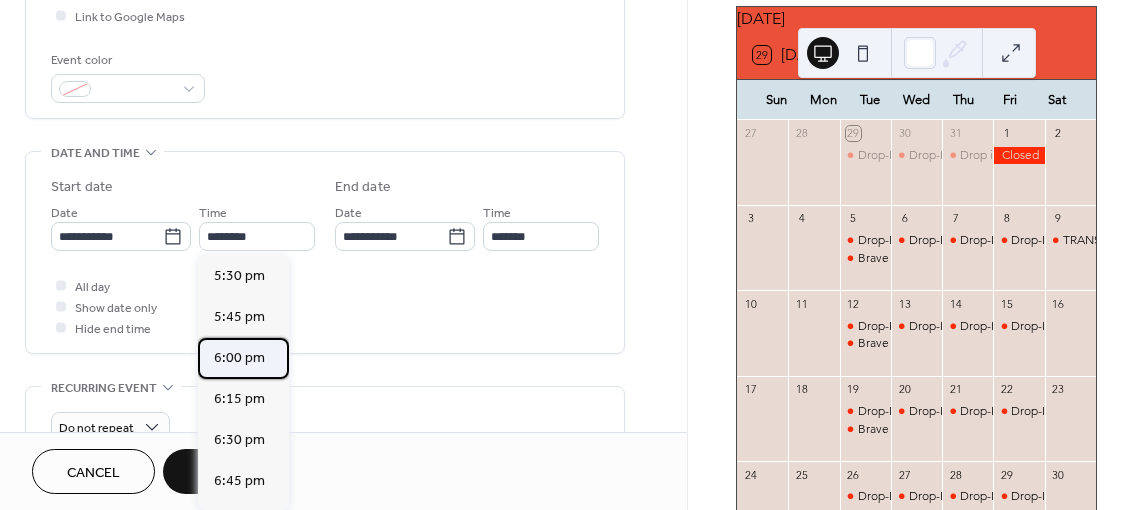 click on "6:00 pm" at bounding box center (239, 357) 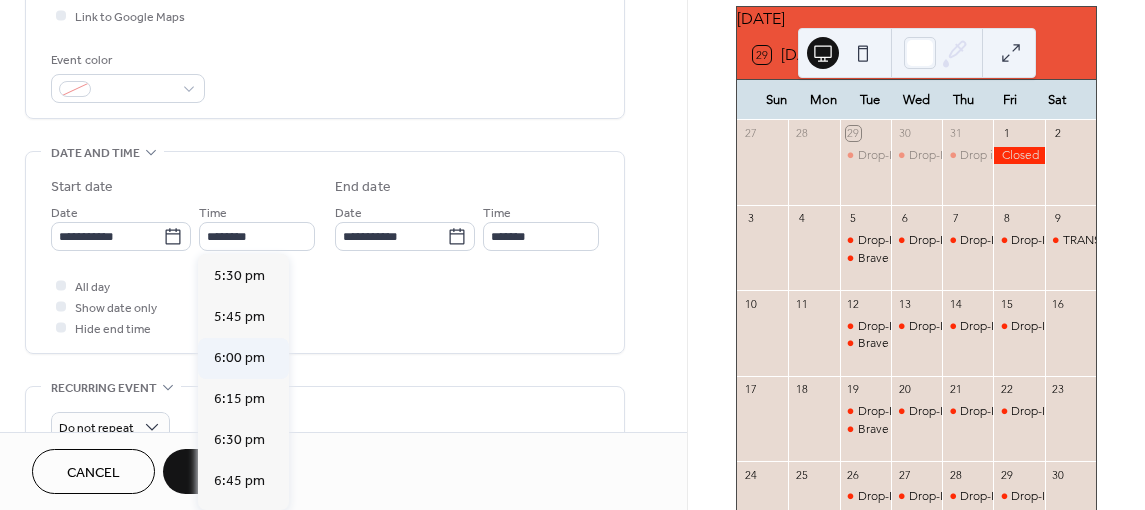 type on "*******" 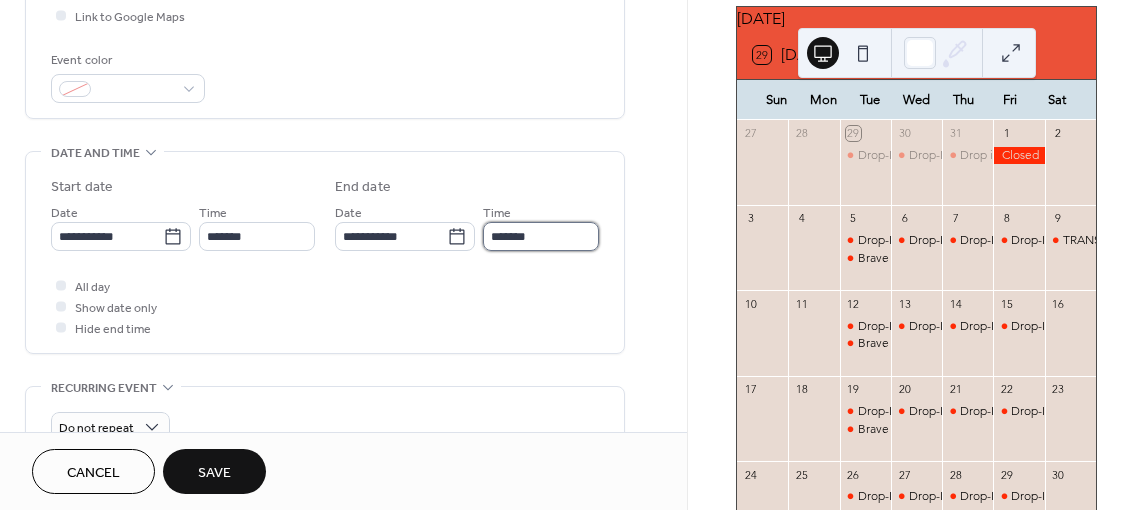 click on "*******" at bounding box center [541, 236] 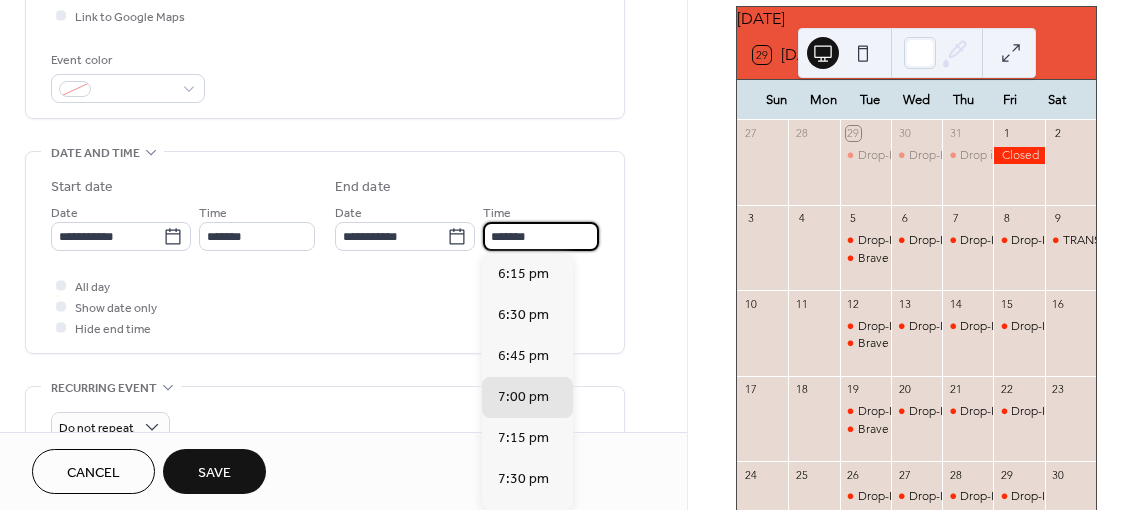 click on "All day Show date only Hide end time" at bounding box center [325, 306] 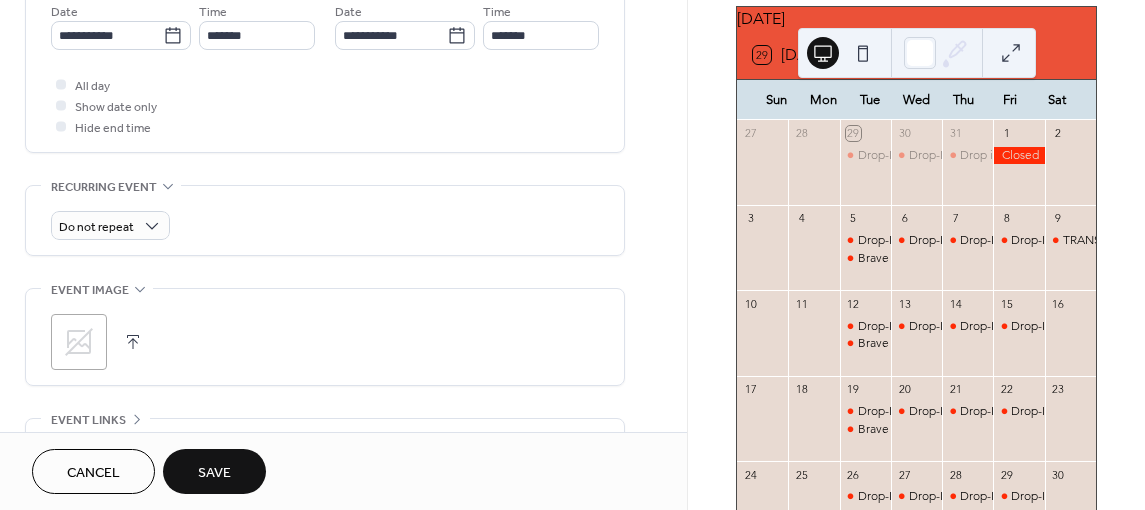 scroll, scrollTop: 800, scrollLeft: 0, axis: vertical 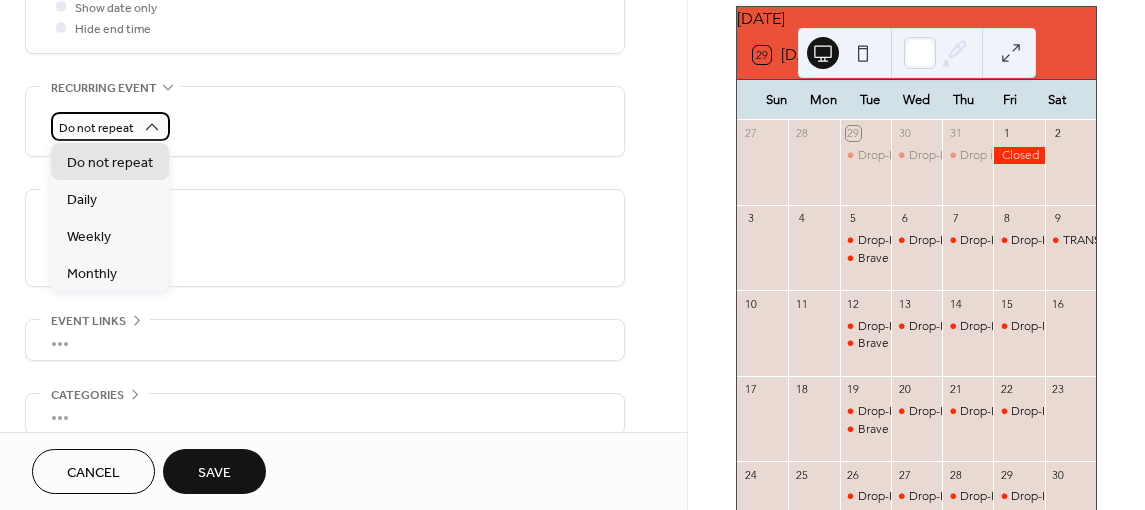 click 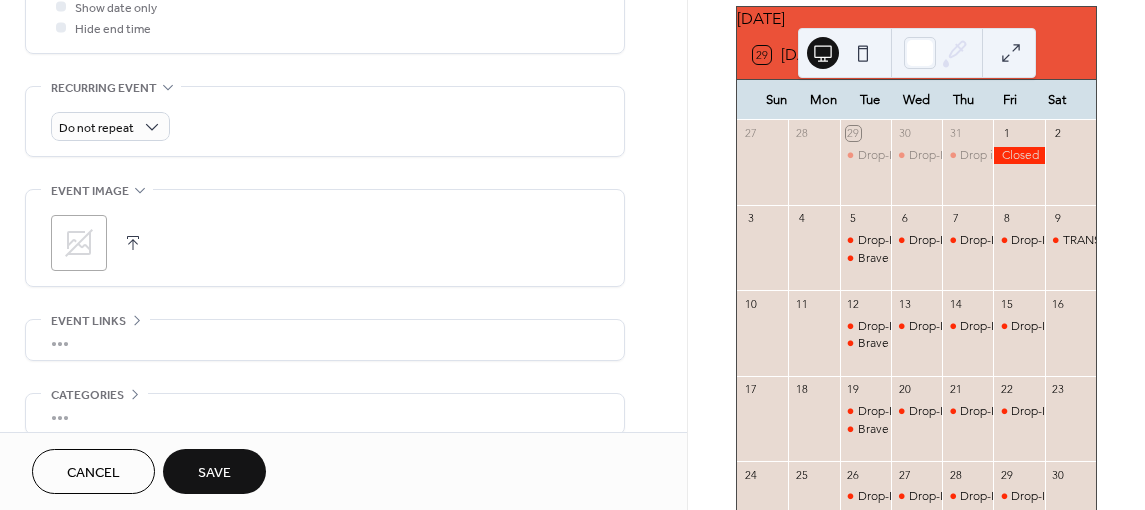 click on "Do not repeat" at bounding box center (325, 126) 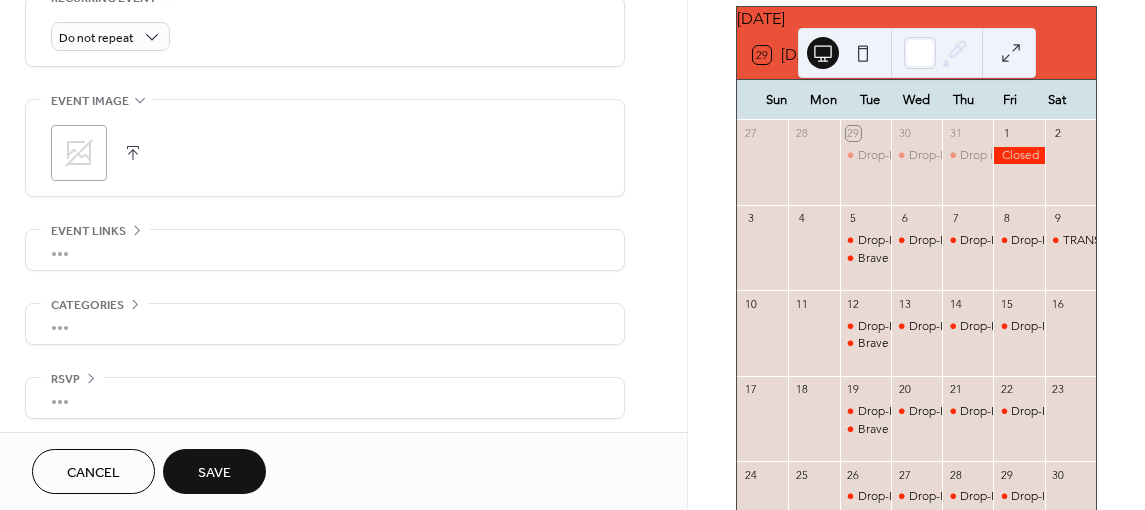 scroll, scrollTop: 891, scrollLeft: 0, axis: vertical 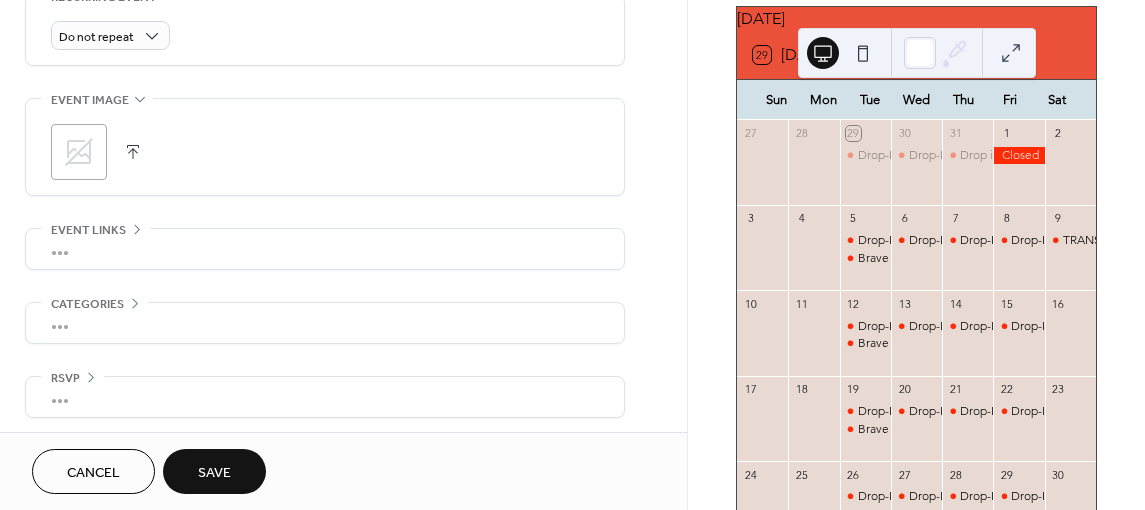 click on "Save" at bounding box center (214, 473) 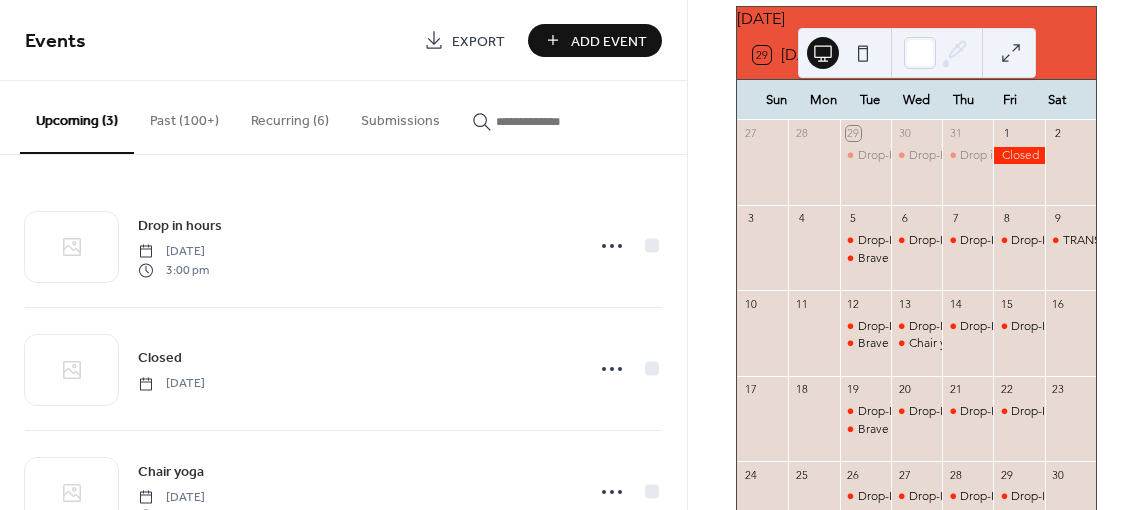 click on "Add Event" at bounding box center (609, 41) 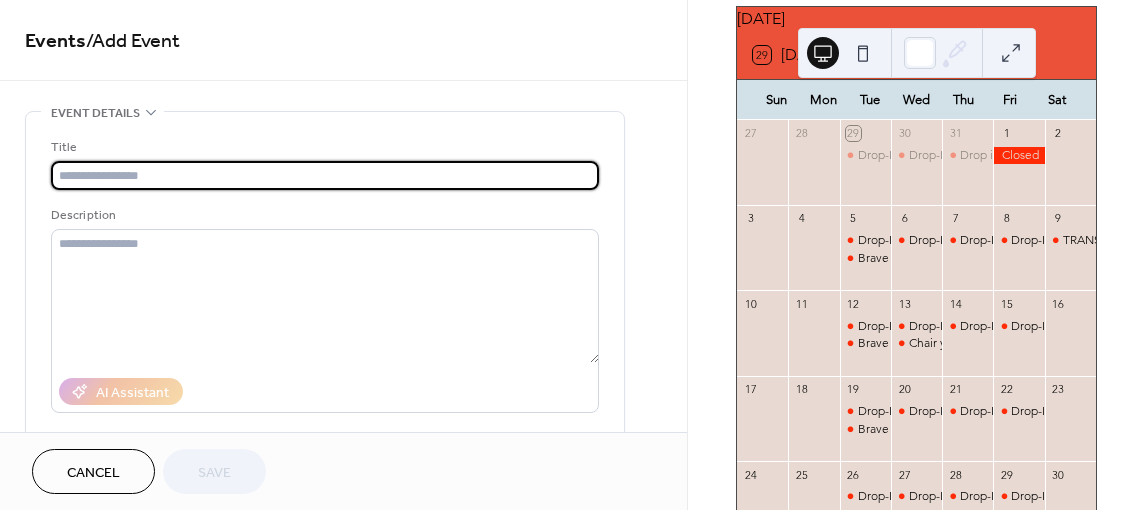 click at bounding box center [325, 175] 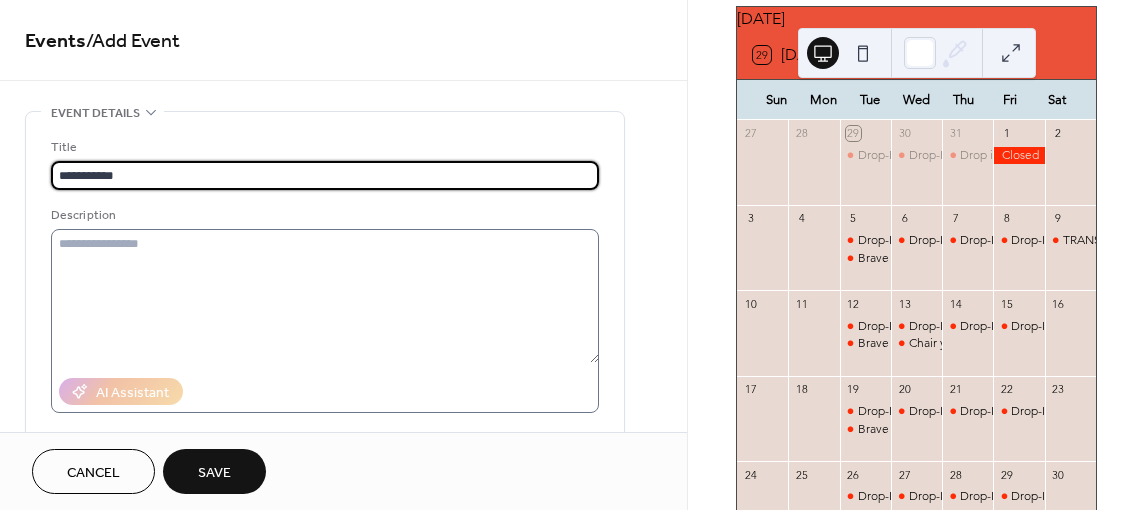 type on "**********" 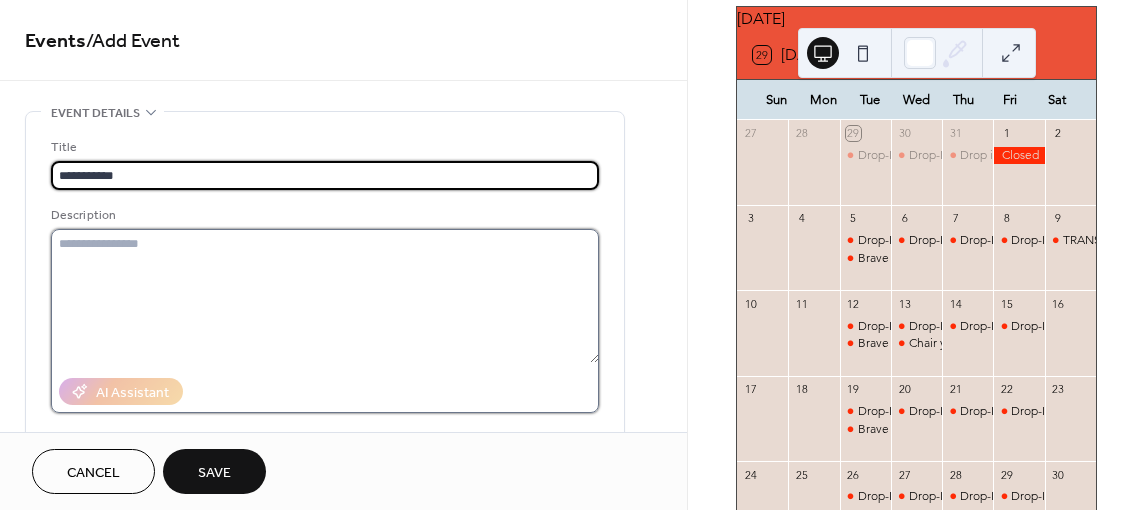 click at bounding box center (325, 296) 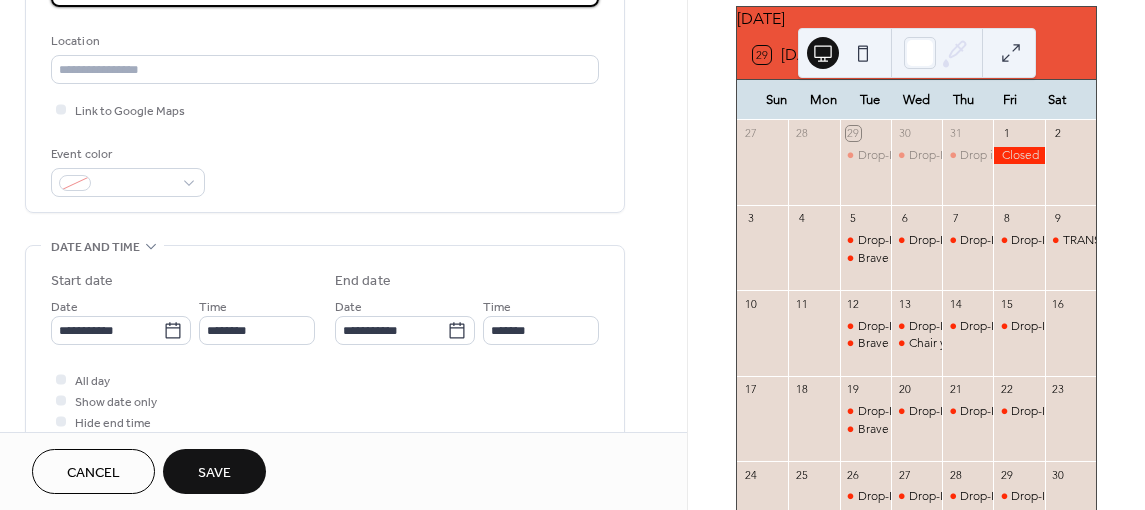 scroll, scrollTop: 500, scrollLeft: 0, axis: vertical 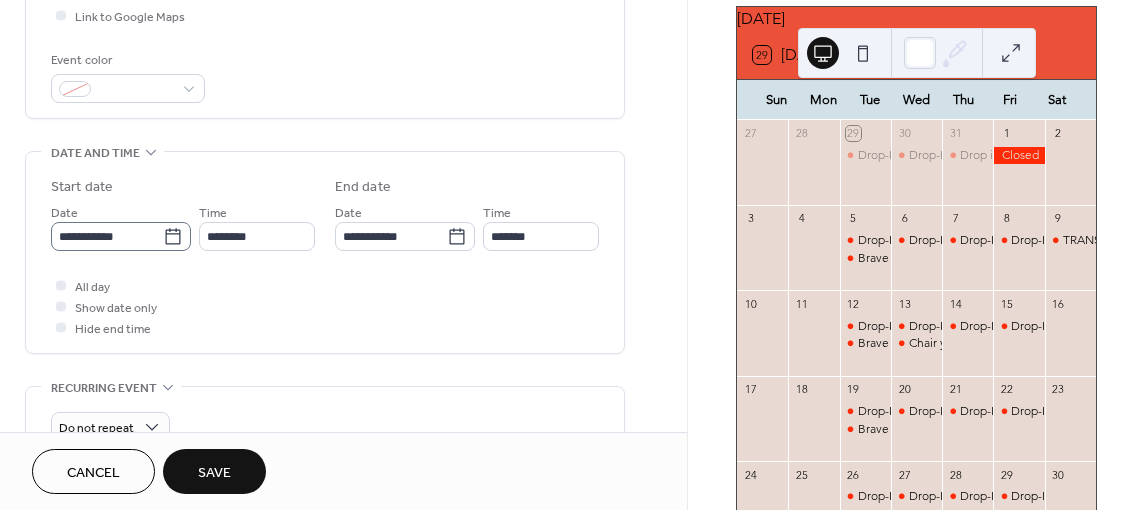 type on "**********" 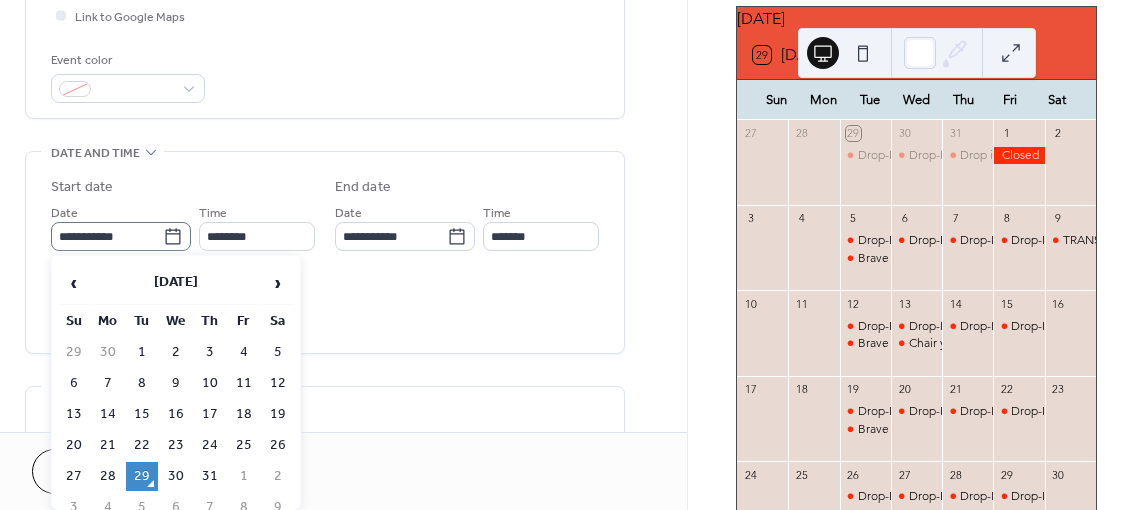 click 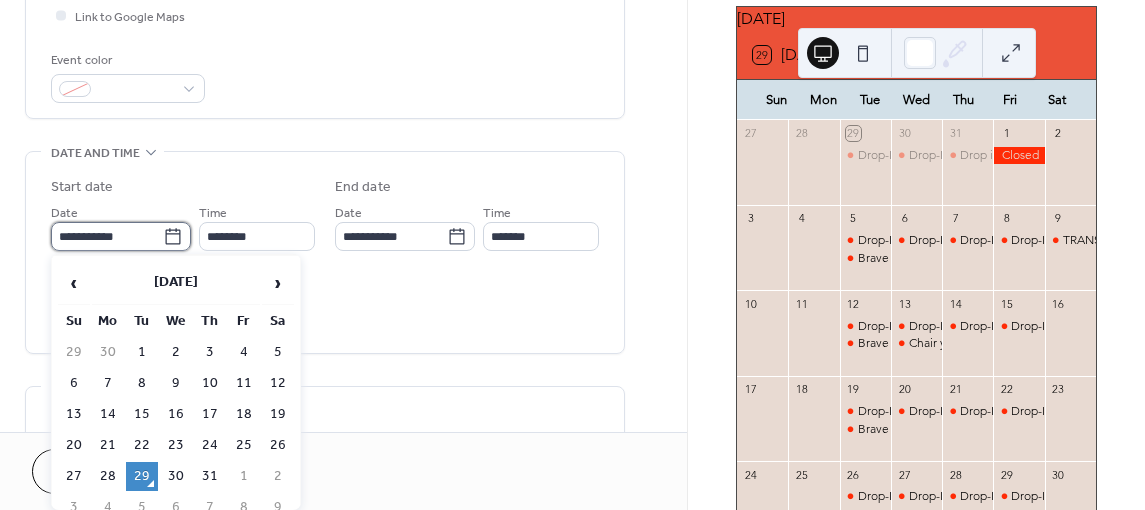 click on "**********" at bounding box center [107, 236] 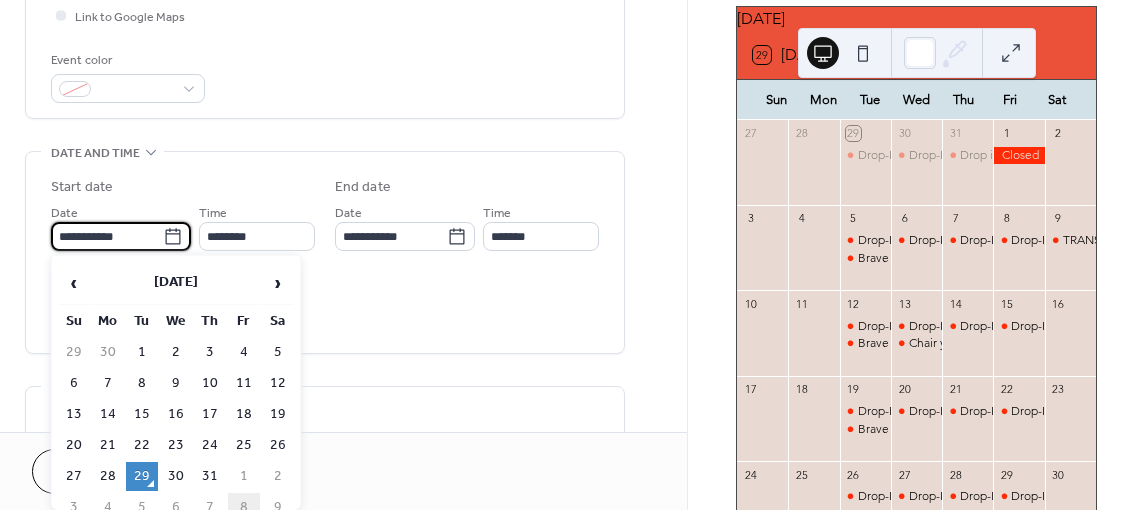 click on "8" at bounding box center (244, 507) 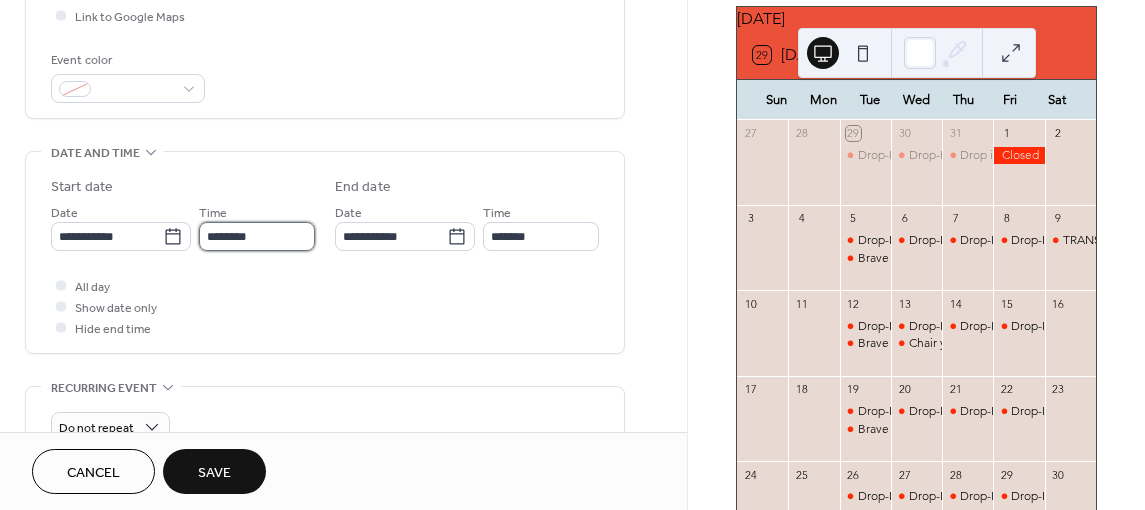 click on "********" at bounding box center (257, 236) 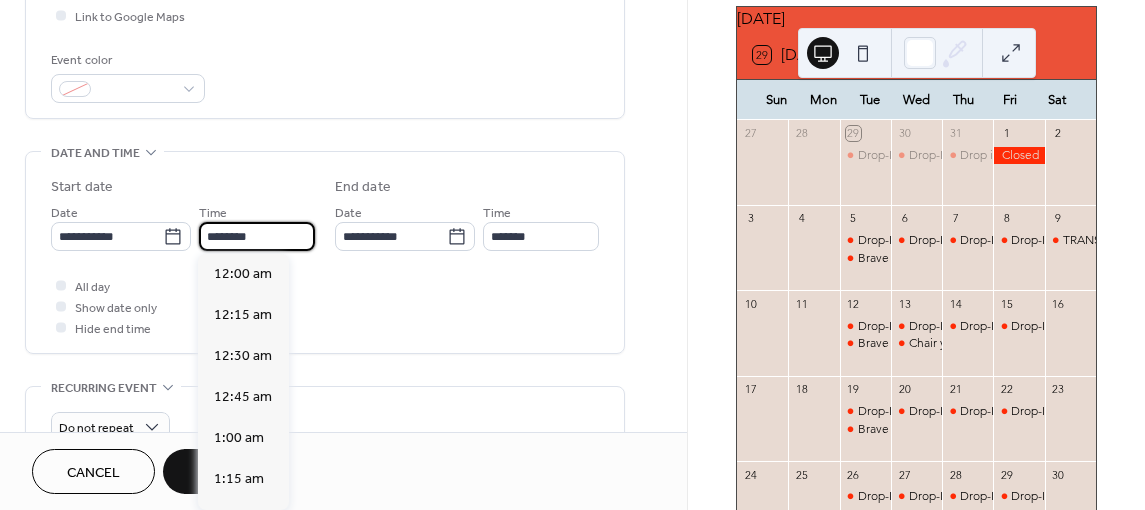 scroll, scrollTop: 1968, scrollLeft: 0, axis: vertical 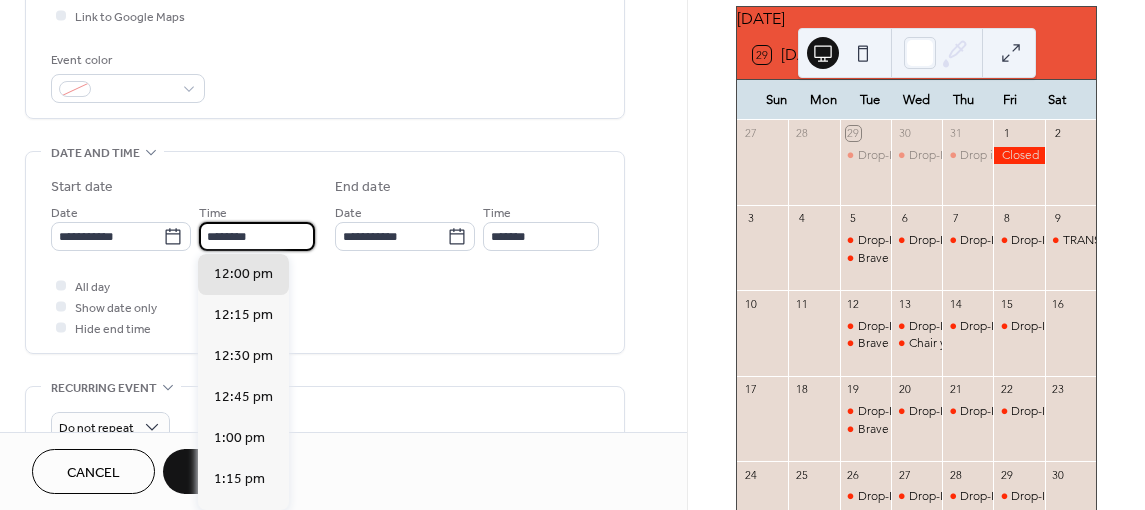 click on "********" at bounding box center [257, 236] 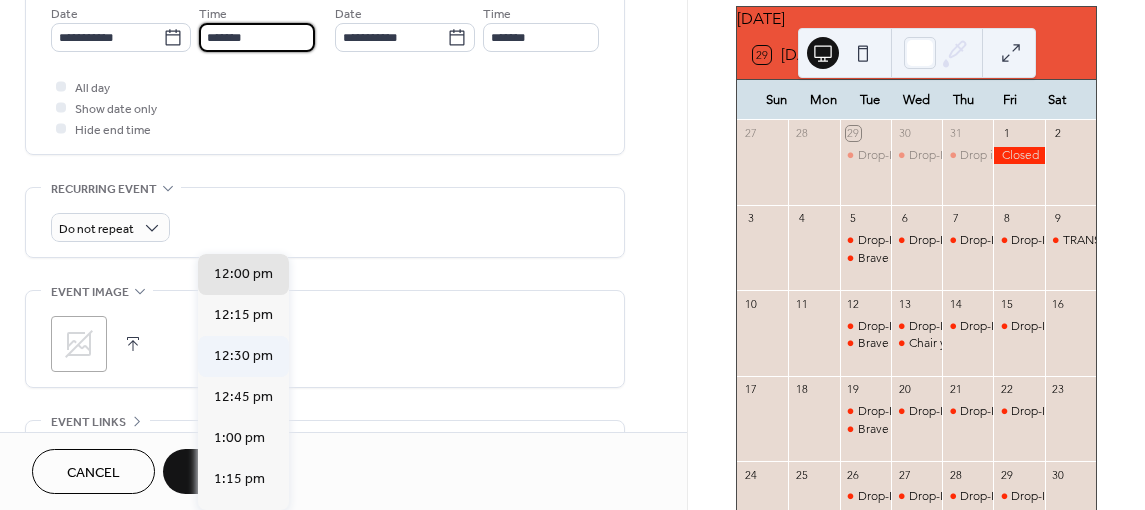 scroll, scrollTop: 700, scrollLeft: 0, axis: vertical 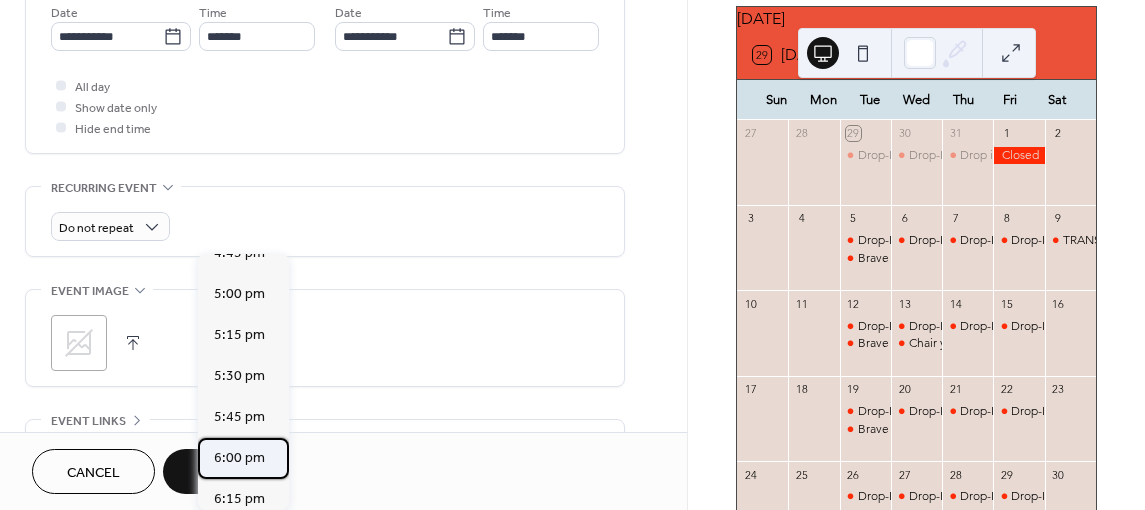 click on "6:00 pm" at bounding box center [239, 457] 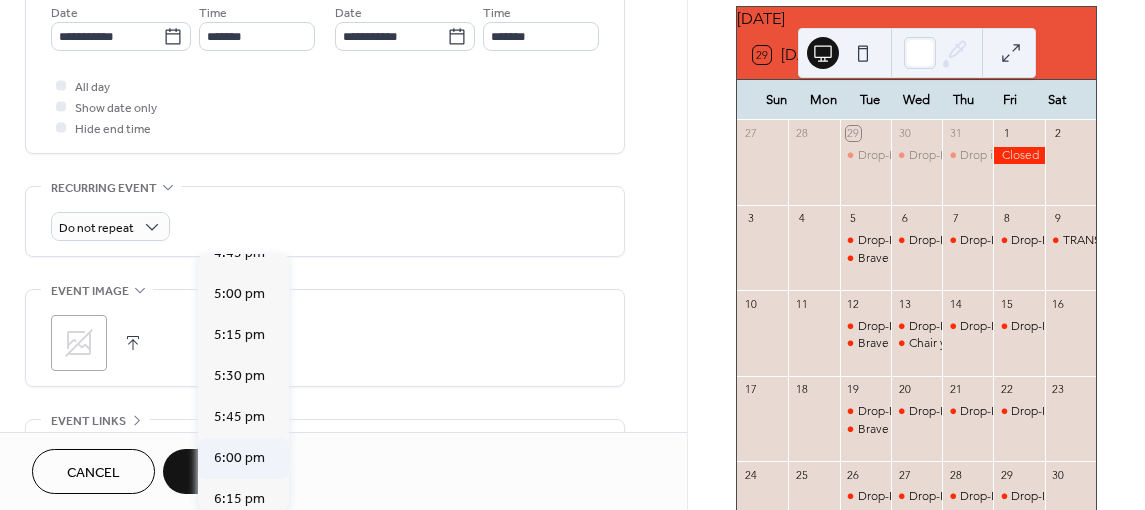 type on "*******" 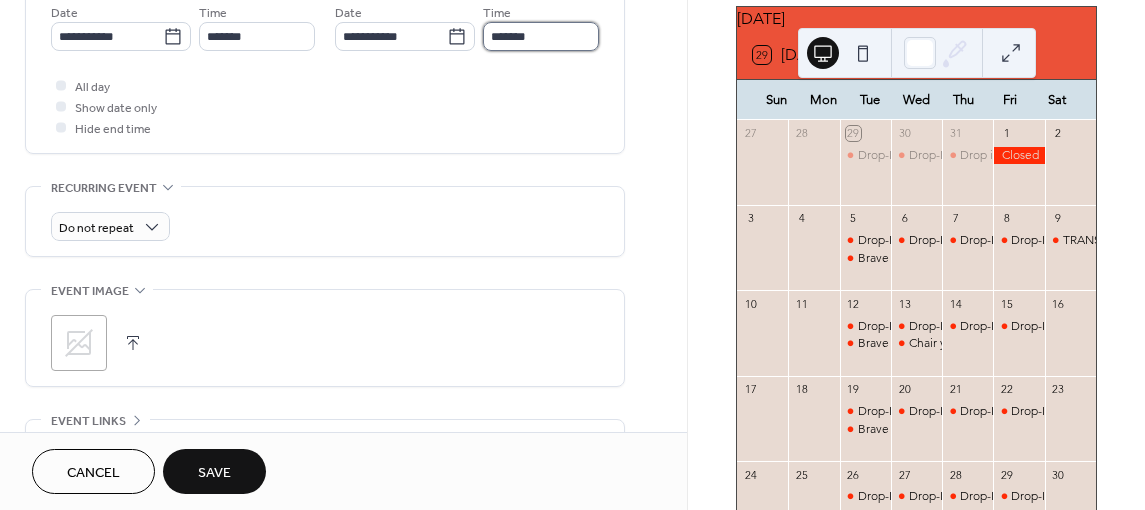 click on "*******" at bounding box center [541, 36] 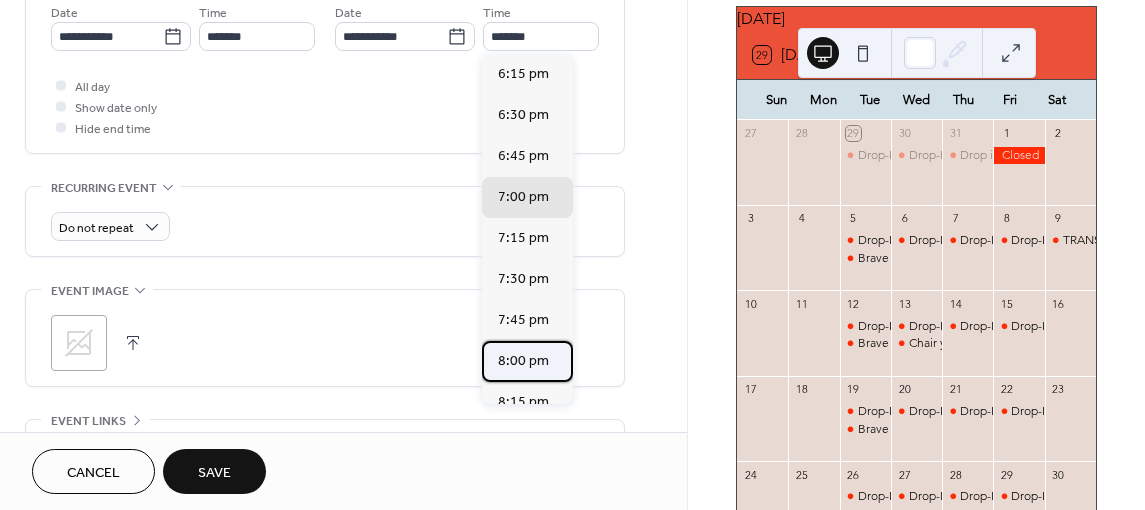 click on "8:00 pm" at bounding box center (523, 360) 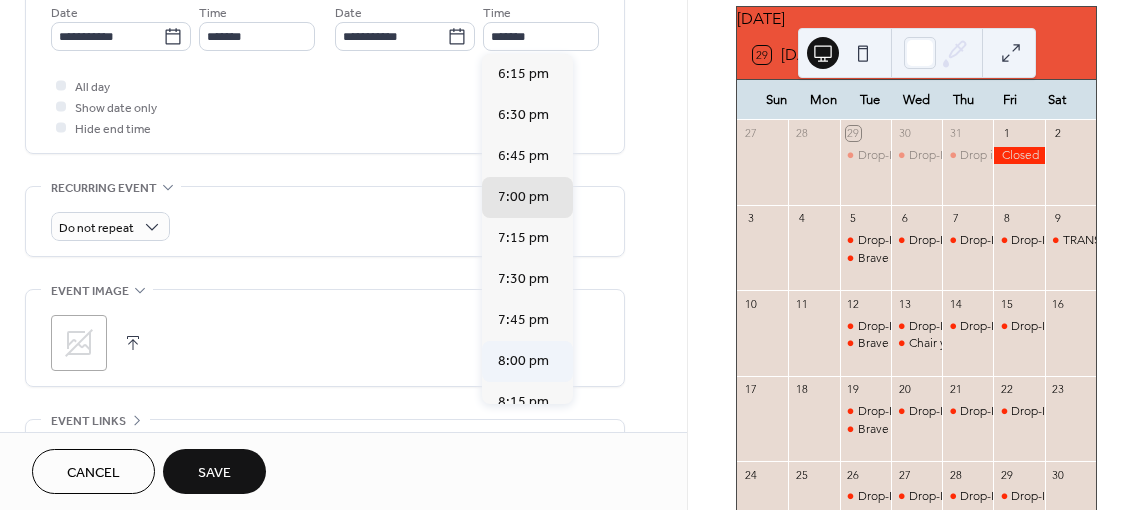 type on "*******" 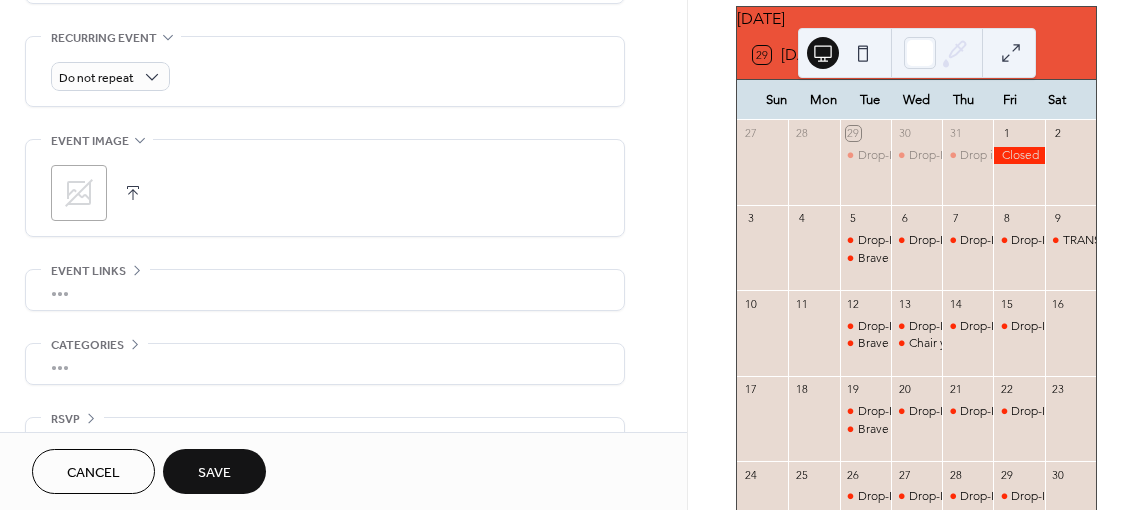 scroll, scrollTop: 891, scrollLeft: 0, axis: vertical 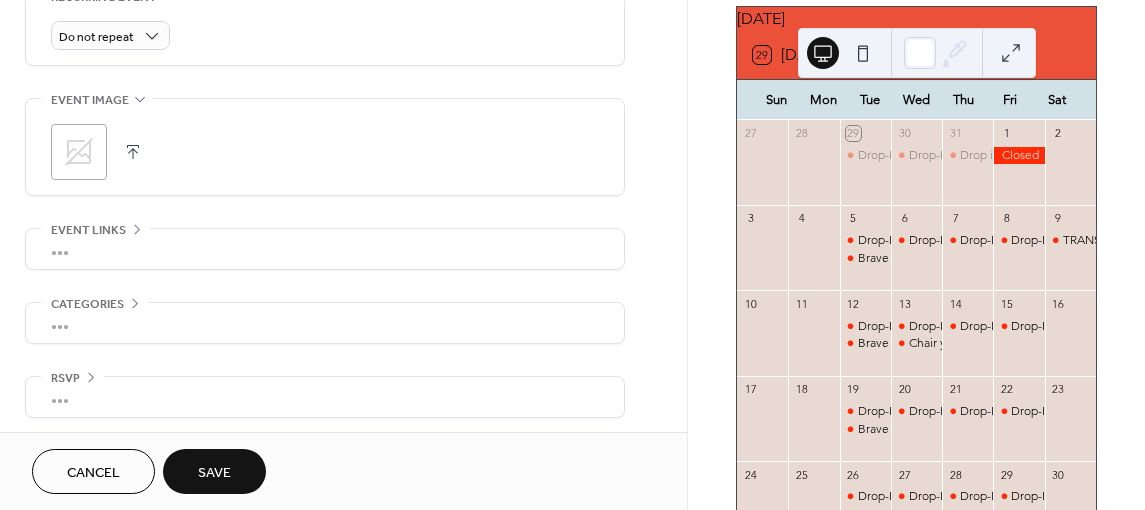 click on "Save" at bounding box center [214, 473] 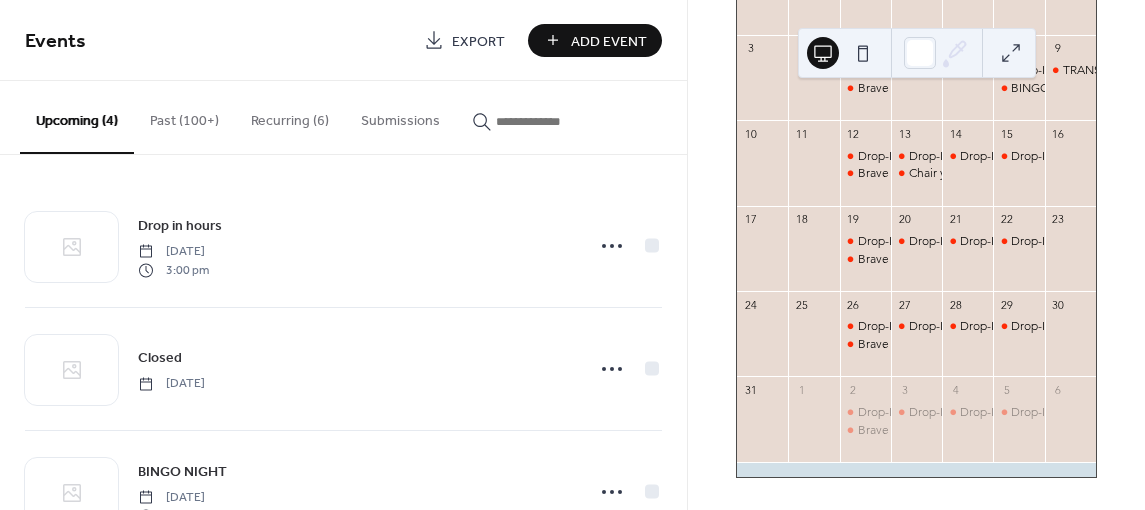 scroll, scrollTop: 280, scrollLeft: 0, axis: vertical 